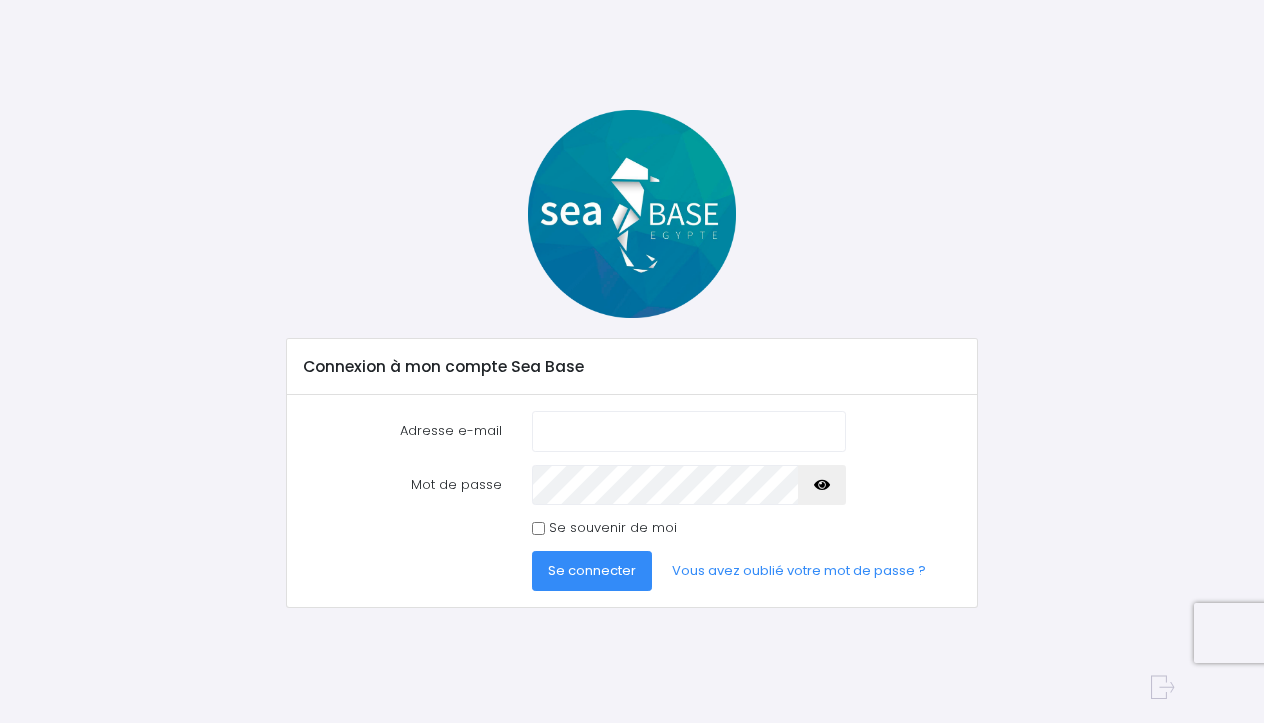 scroll, scrollTop: 0, scrollLeft: 0, axis: both 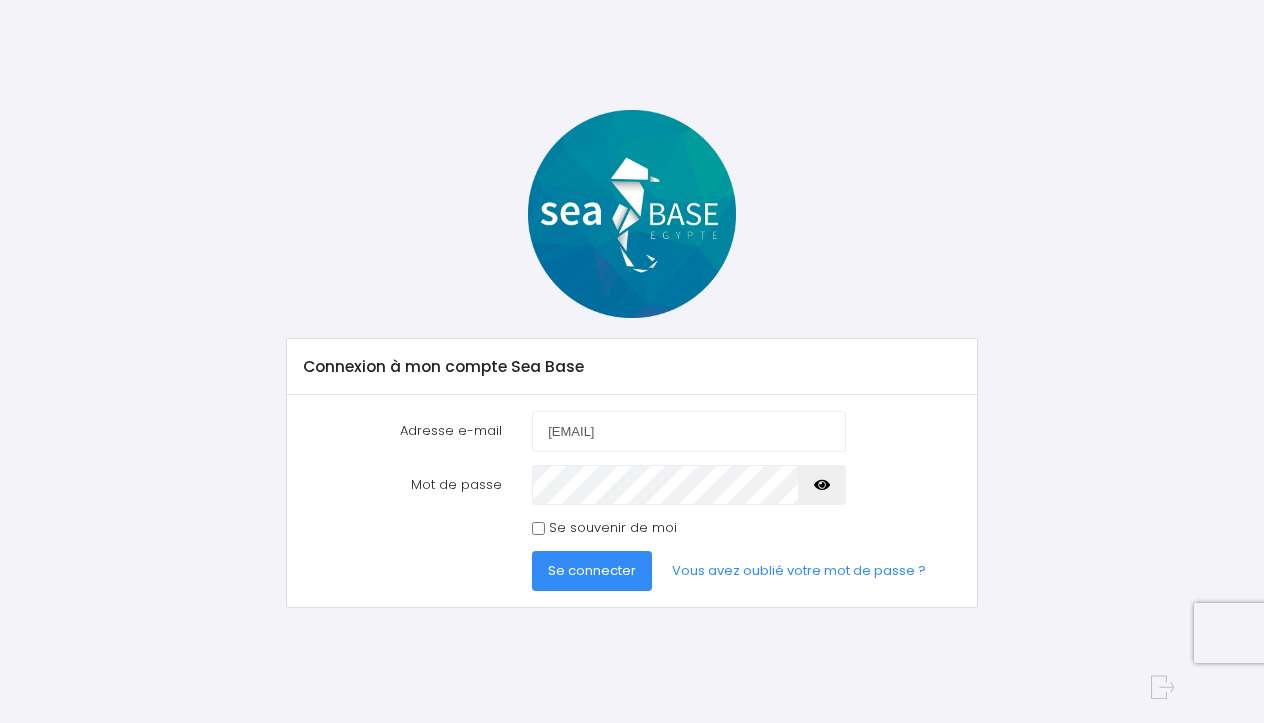 type on "[EMAIL]" 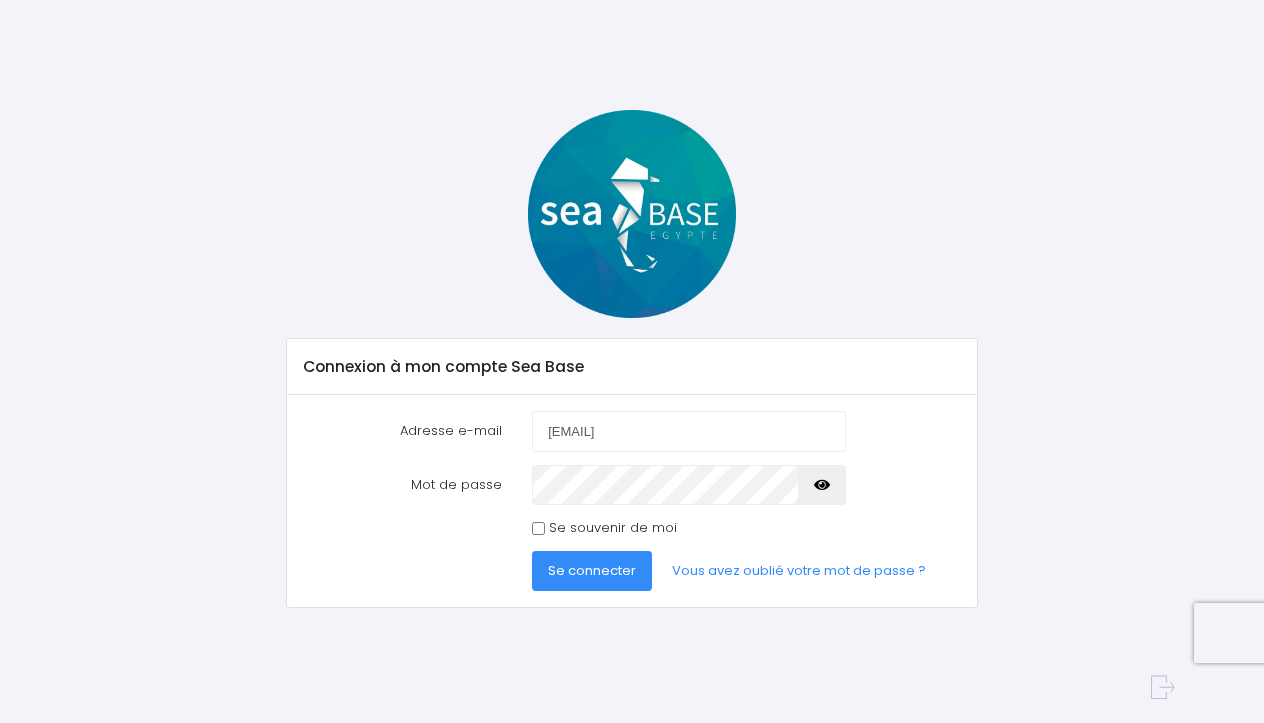 click on "Se connecter" at bounding box center (592, 570) 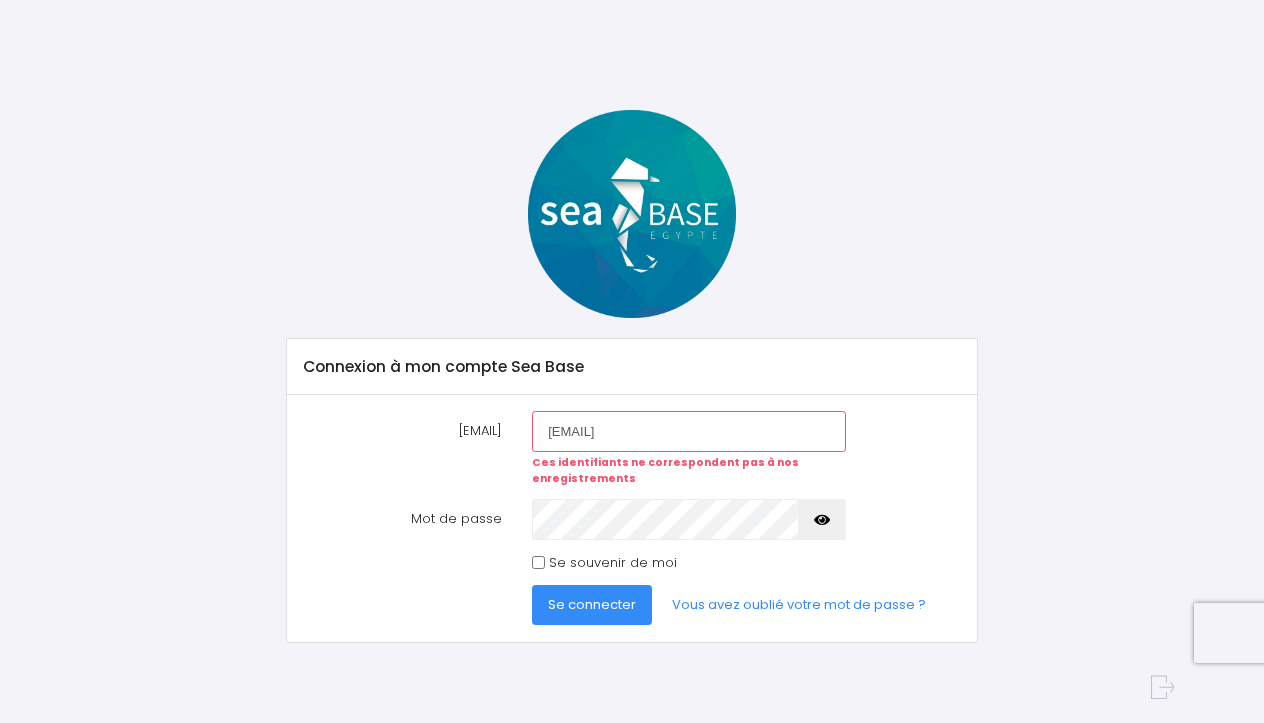 scroll, scrollTop: 0, scrollLeft: 0, axis: both 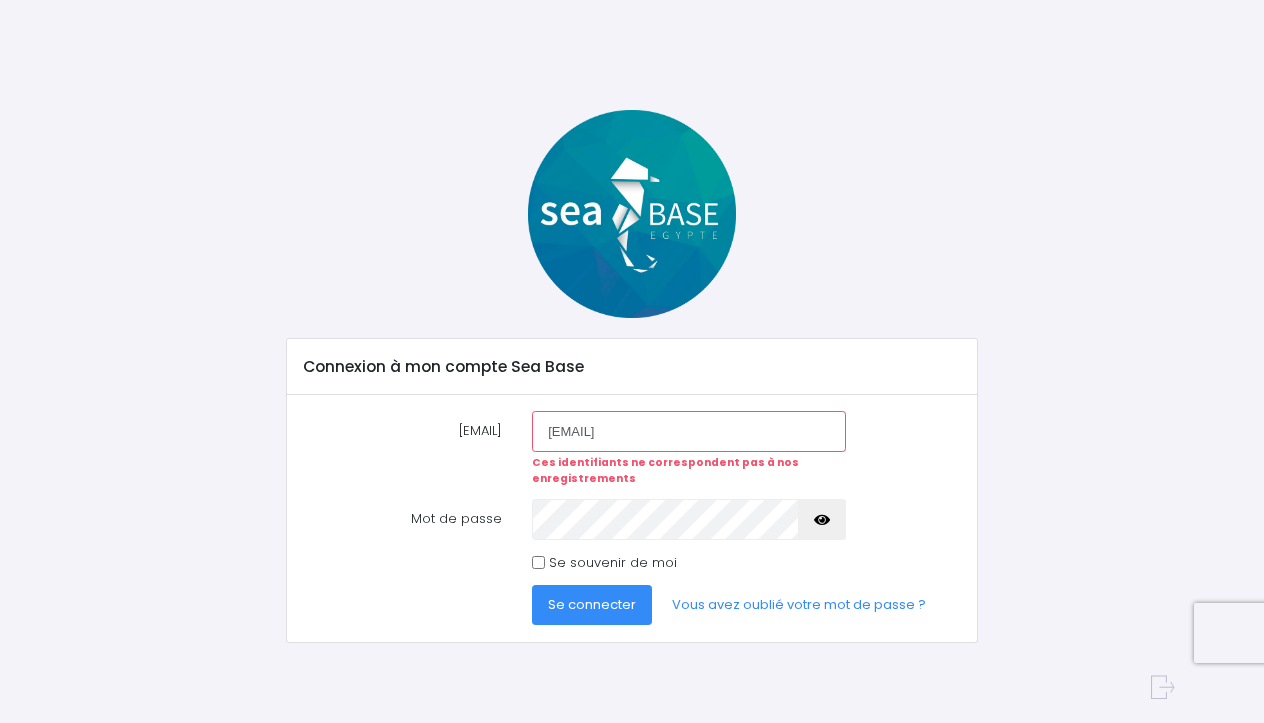 click on "Se connecter" at bounding box center (592, 604) 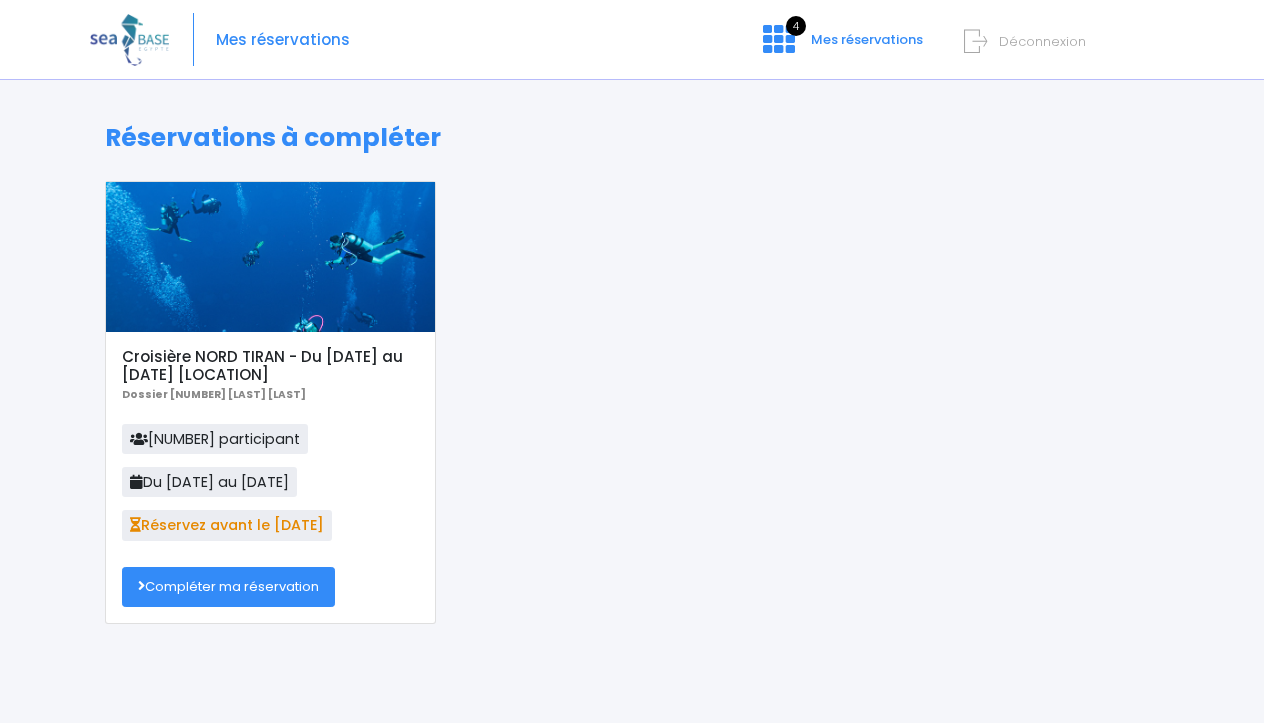 scroll, scrollTop: 0, scrollLeft: 0, axis: both 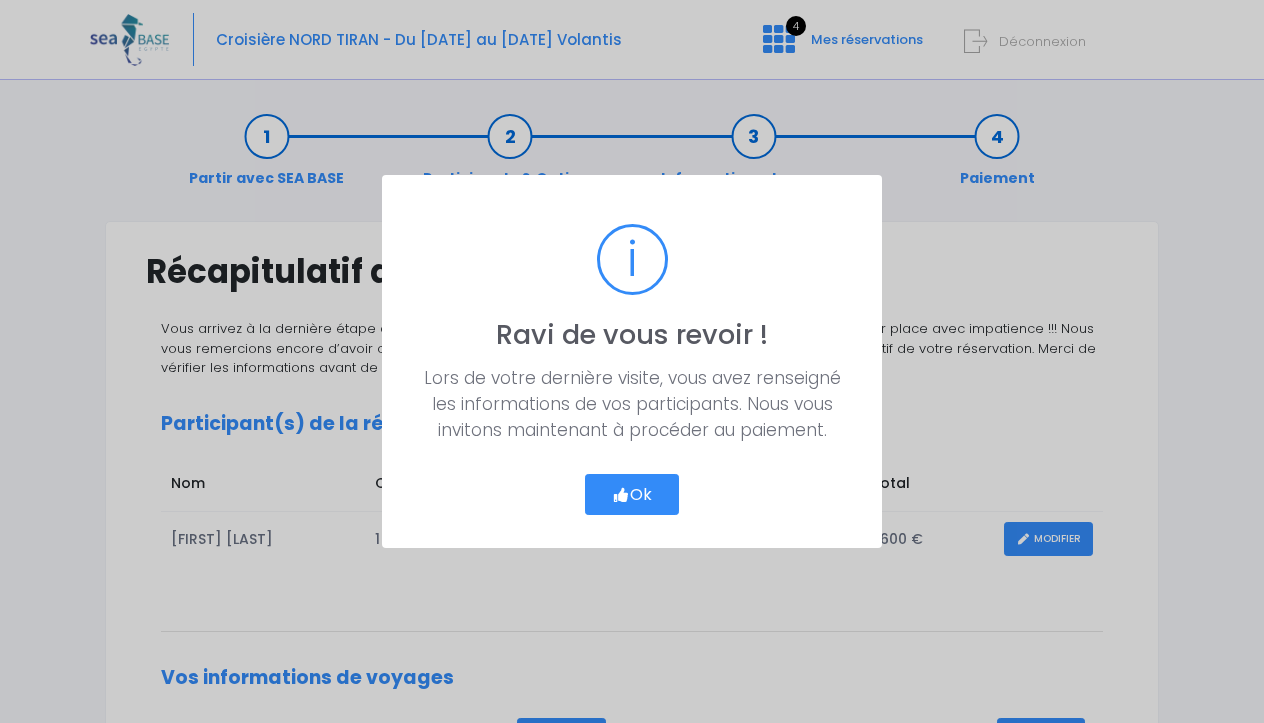 click on "Ok" at bounding box center [632, 495] 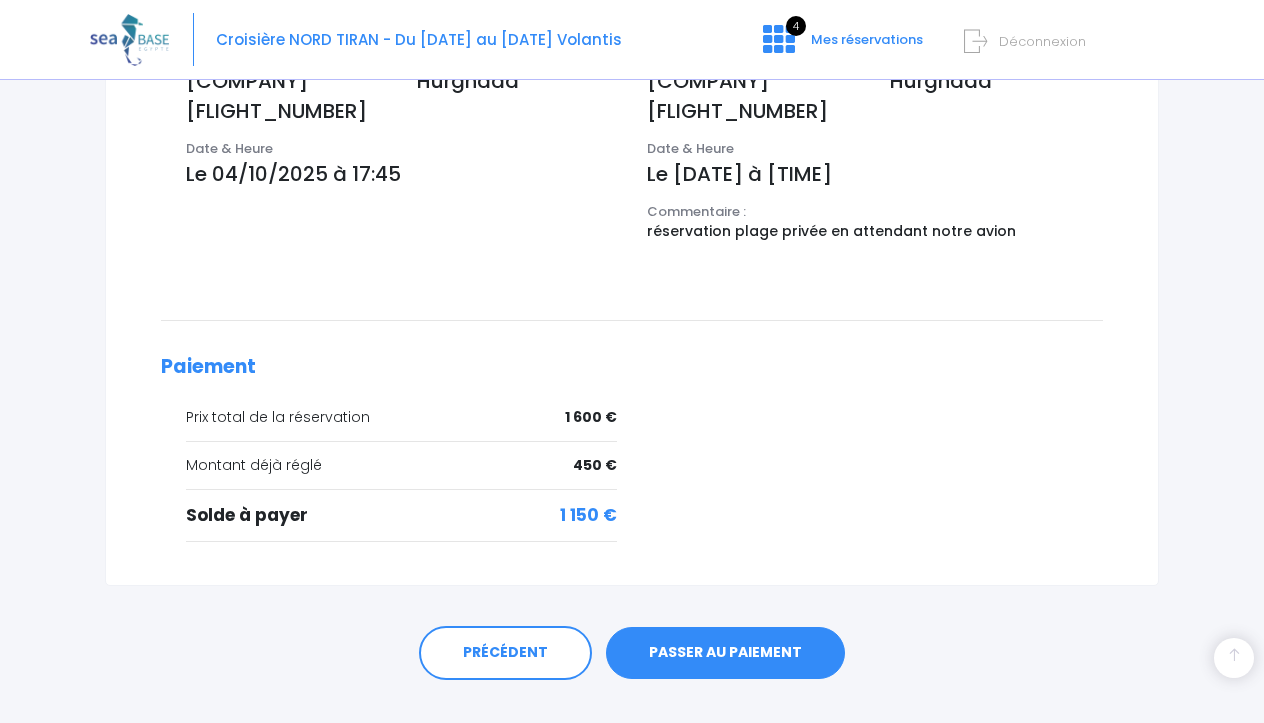 scroll, scrollTop: 729, scrollLeft: 0, axis: vertical 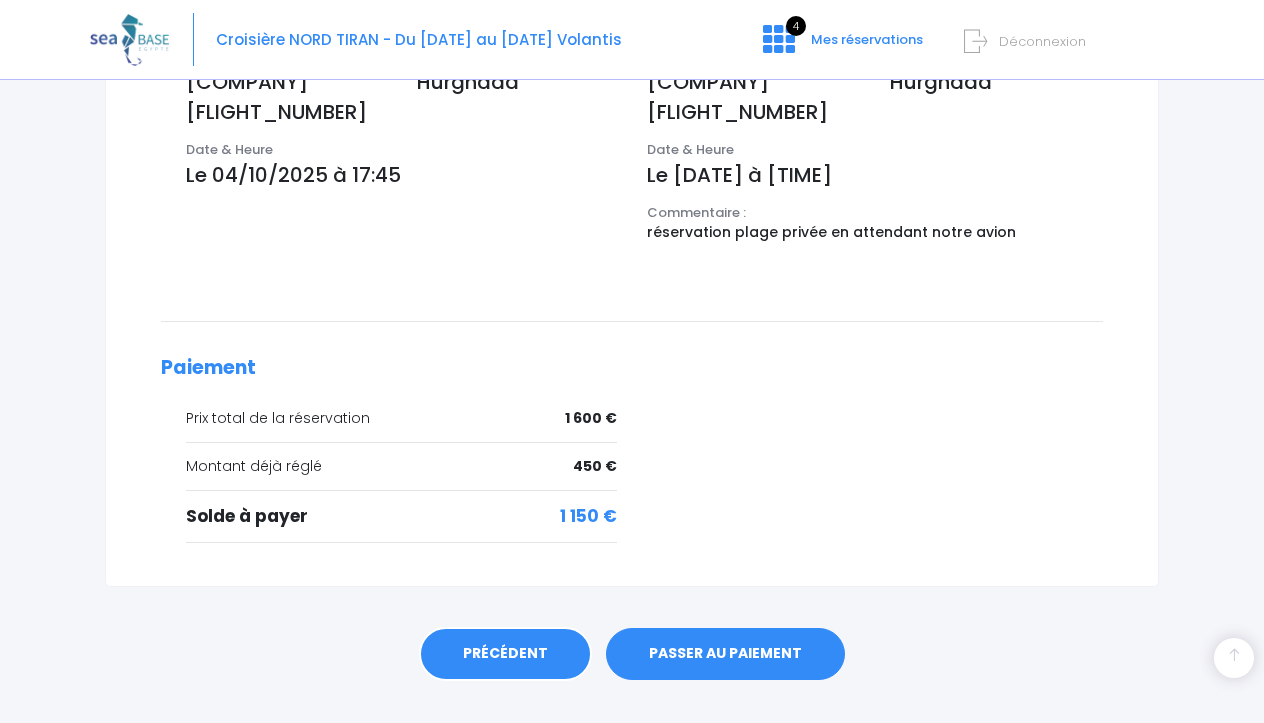 click on "PRÉCÉDENT" at bounding box center (505, 654) 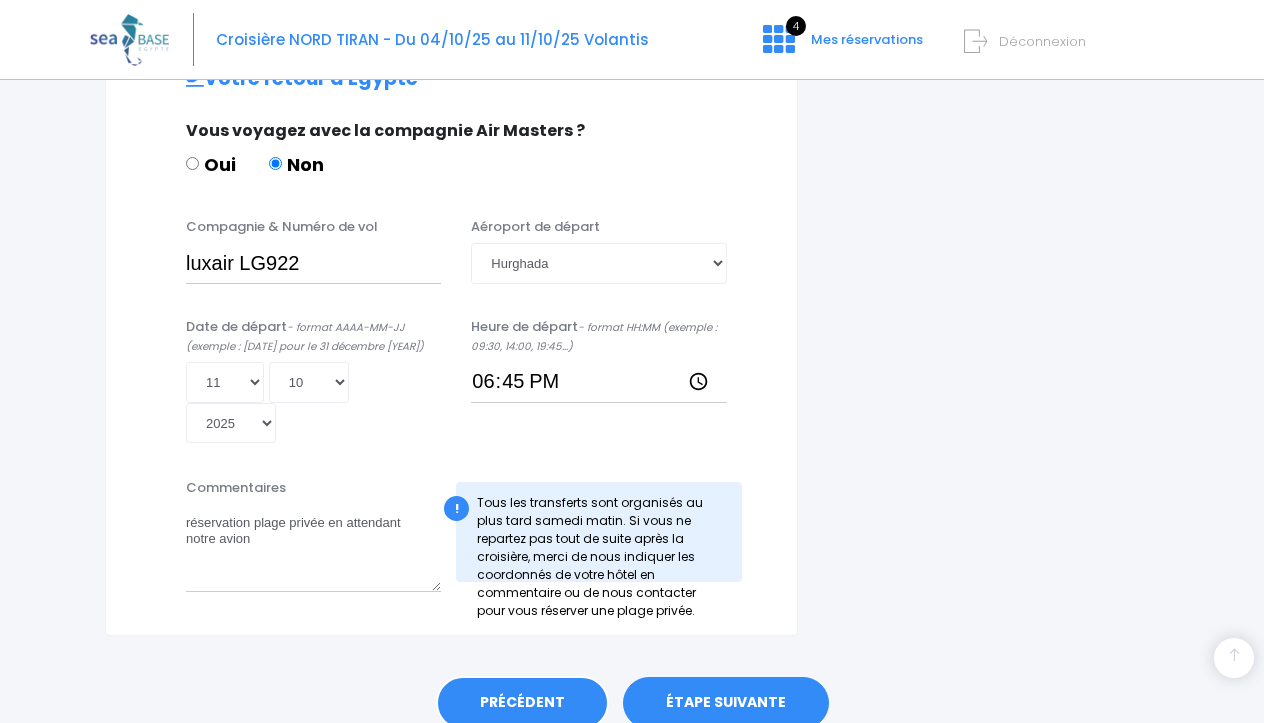 scroll, scrollTop: 1014, scrollLeft: 0, axis: vertical 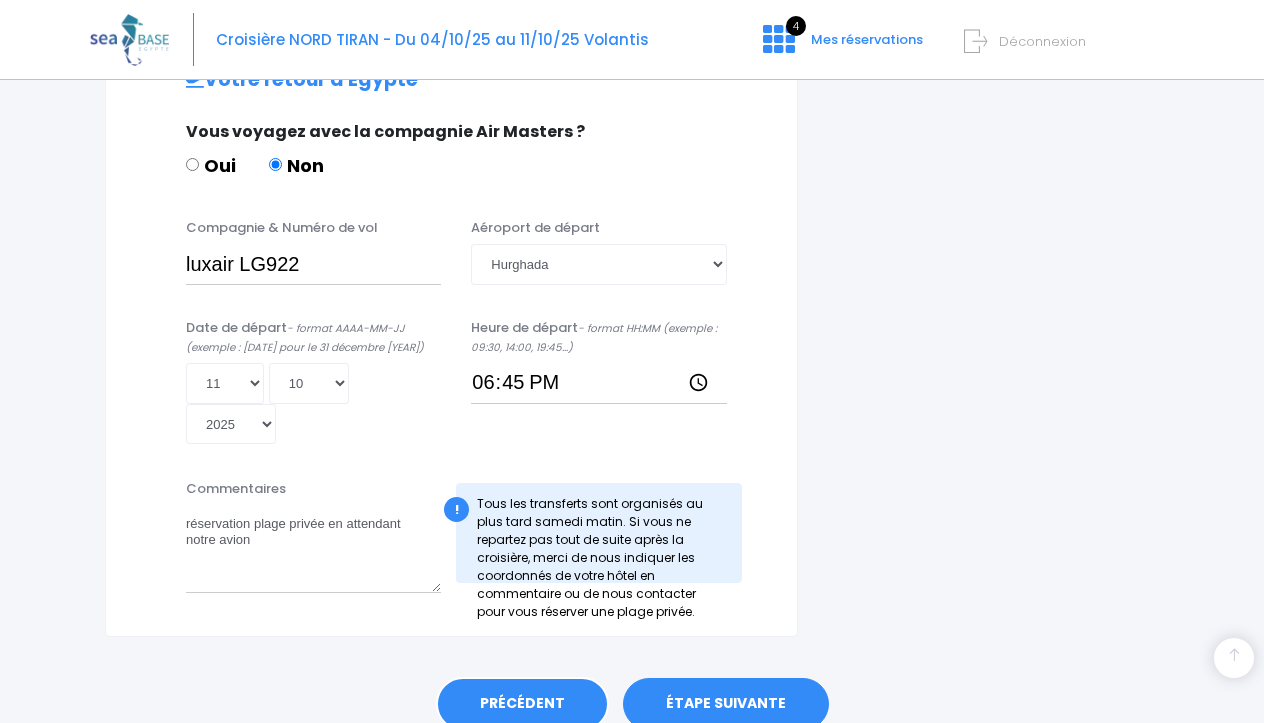click on "PRÉCÉDENT" at bounding box center [522, 704] 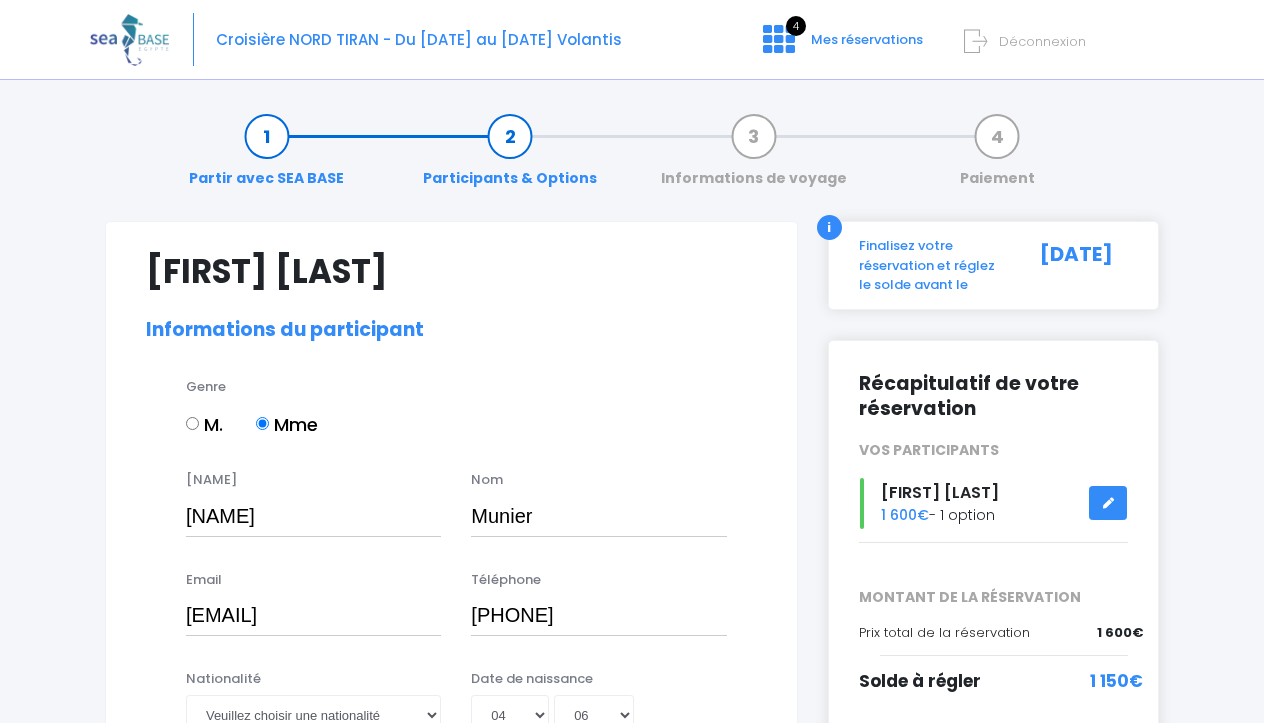 select on "N3" 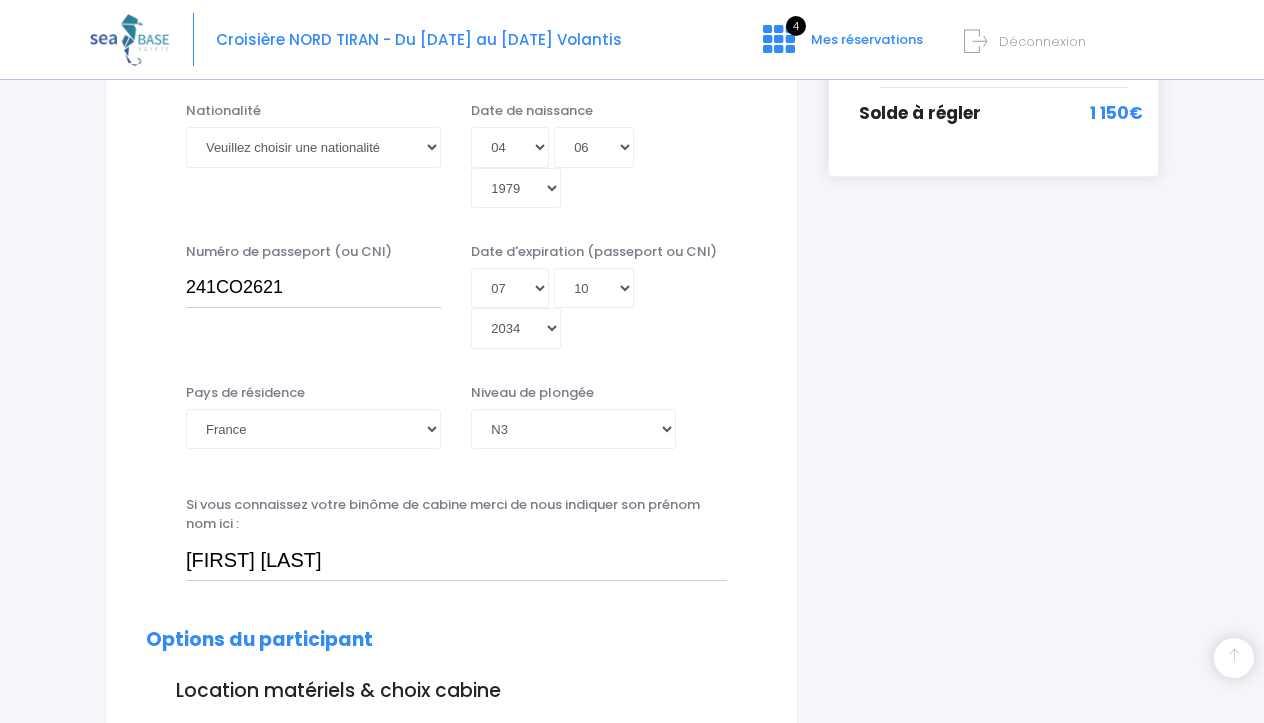 scroll, scrollTop: 570, scrollLeft: 0, axis: vertical 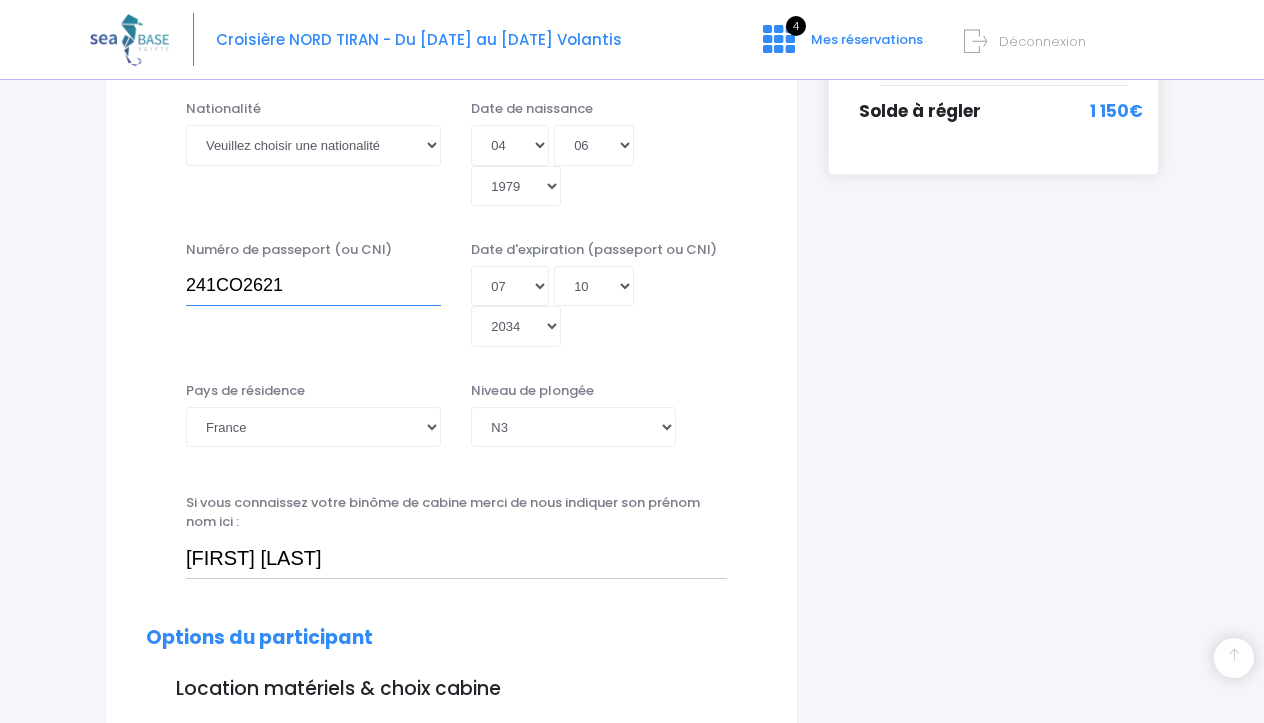 click on "241CO2621" at bounding box center (313, 286) 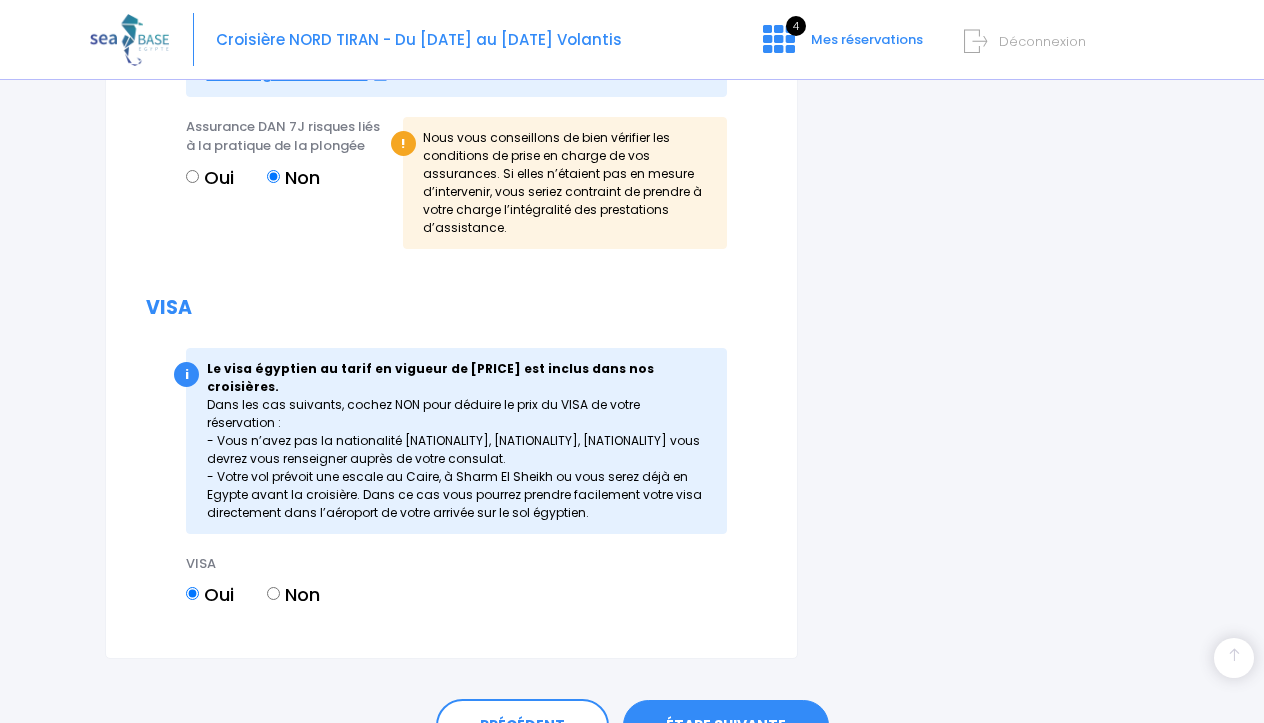 scroll, scrollTop: 2537, scrollLeft: 0, axis: vertical 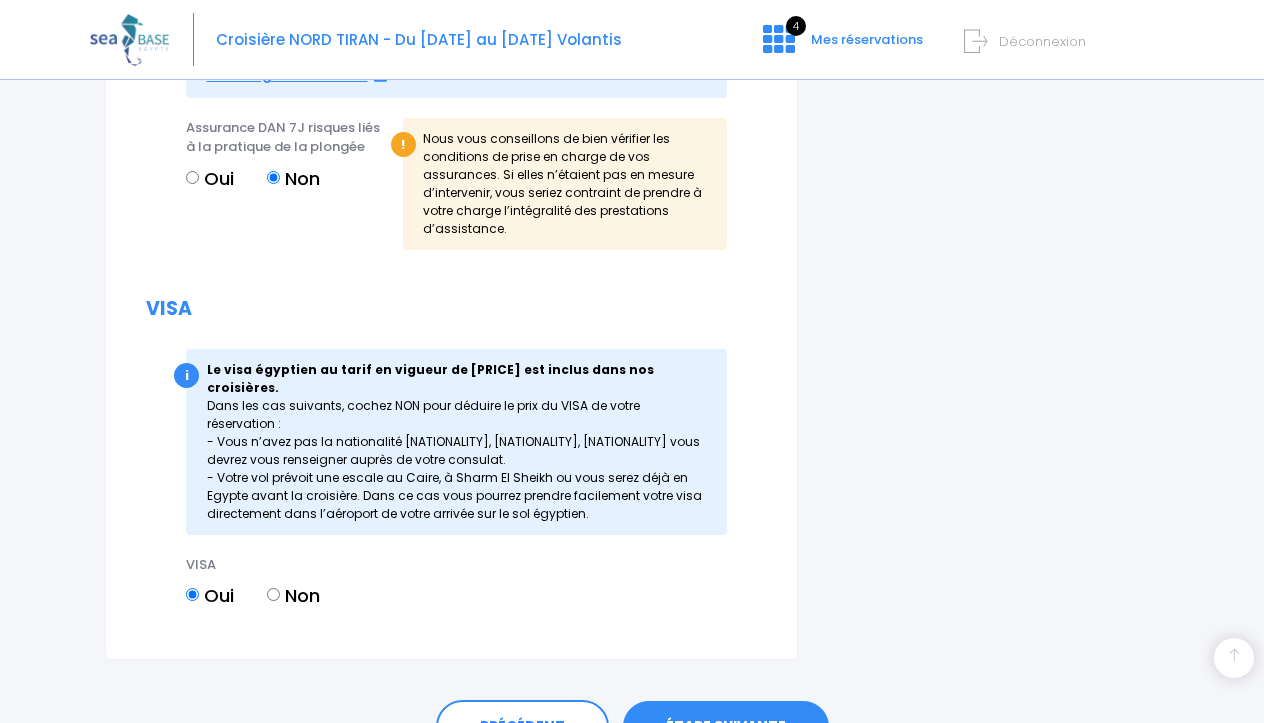 type on "24ICO2621" 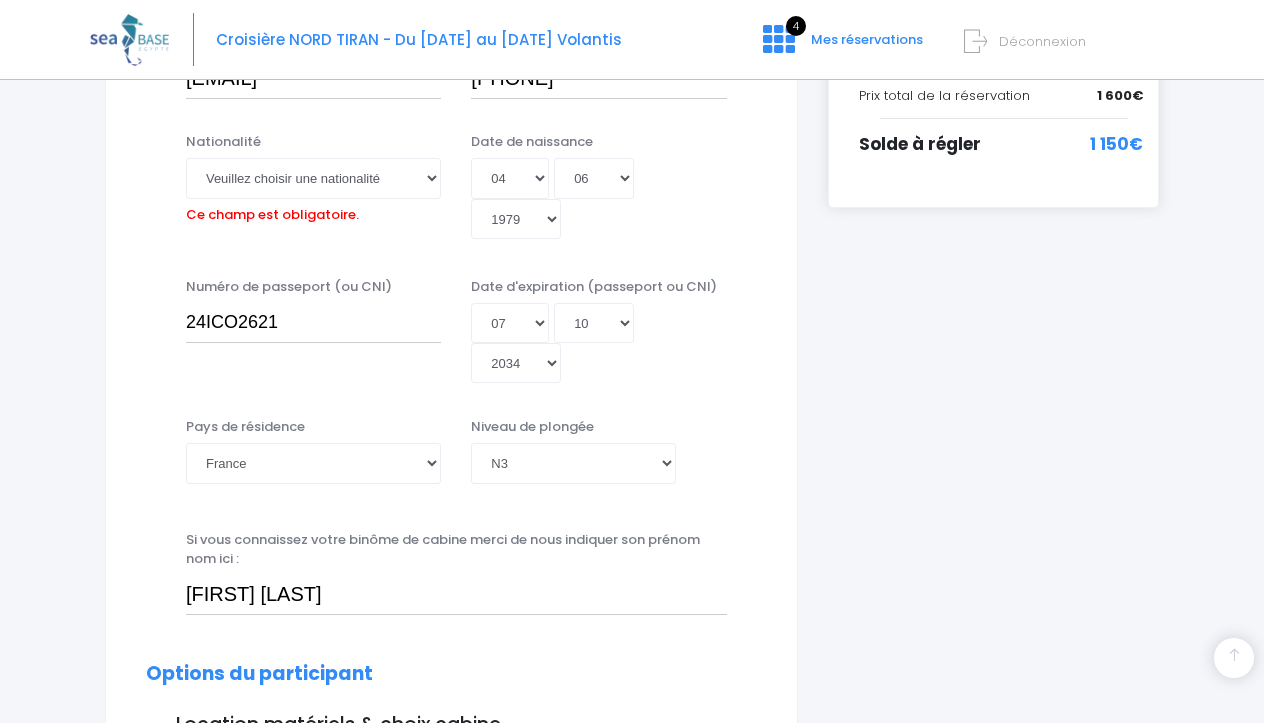 scroll, scrollTop: 492, scrollLeft: 0, axis: vertical 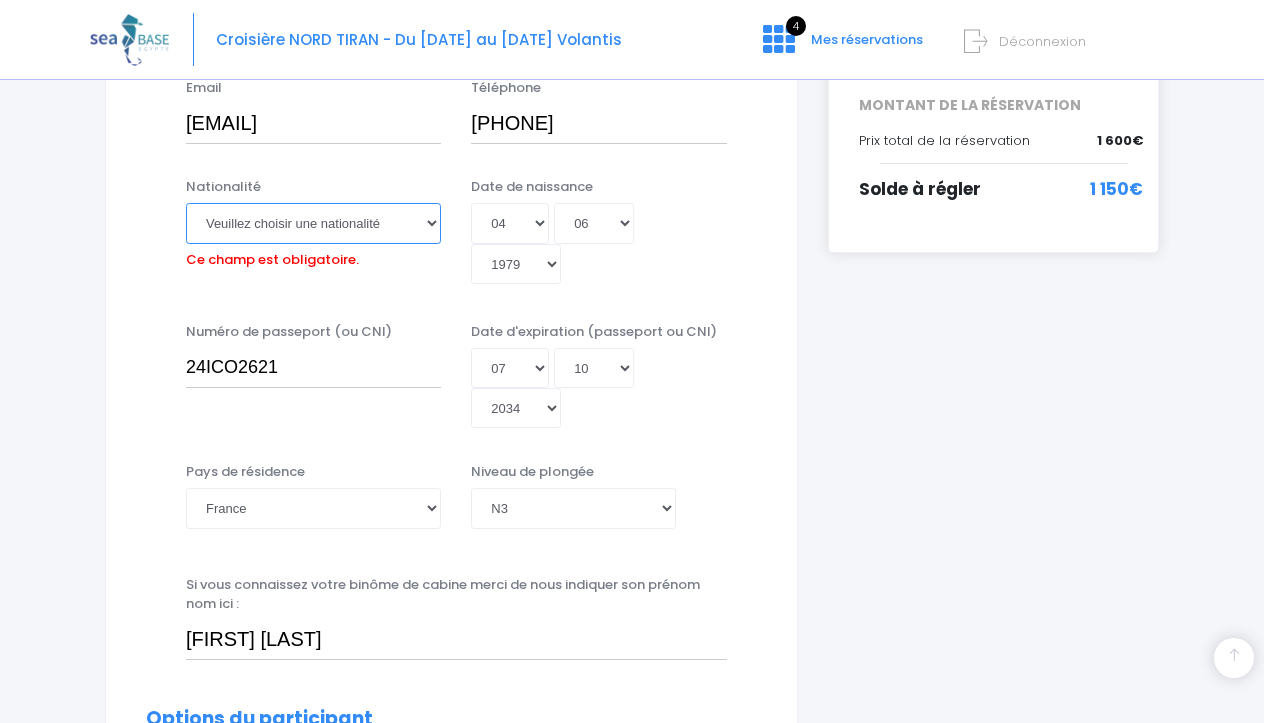 select on "Française" 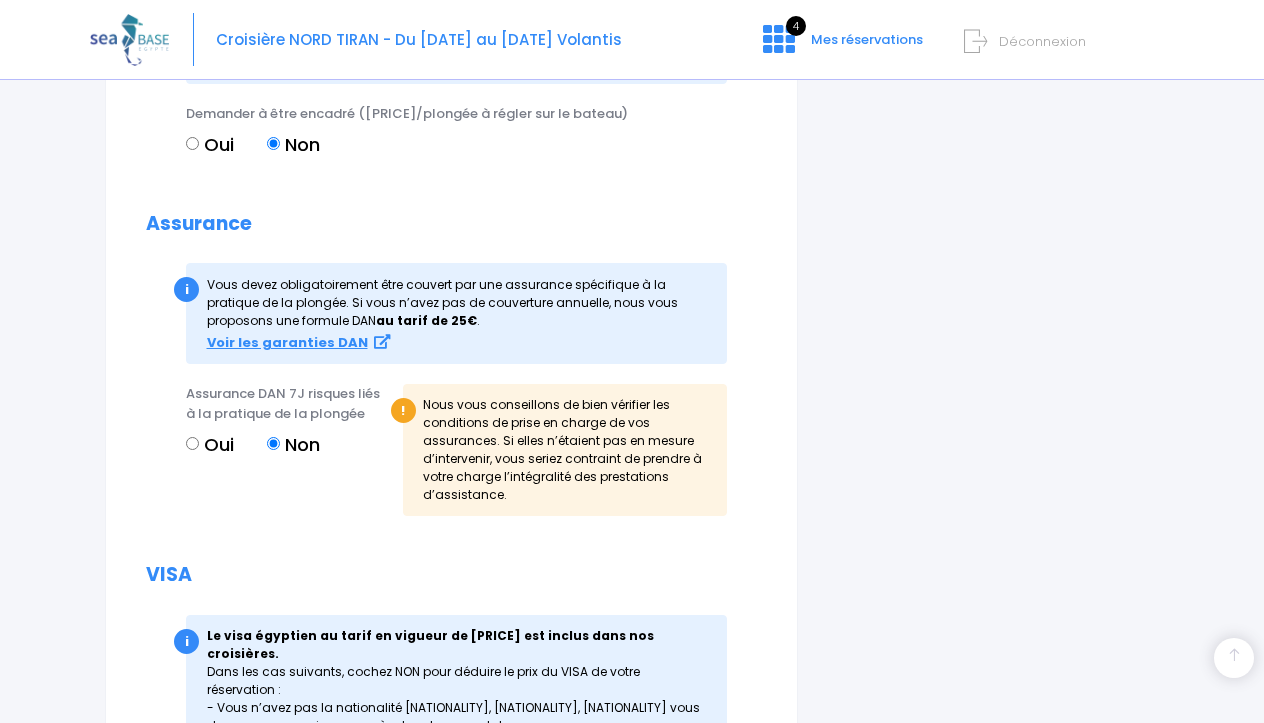 scroll, scrollTop: 2275, scrollLeft: 0, axis: vertical 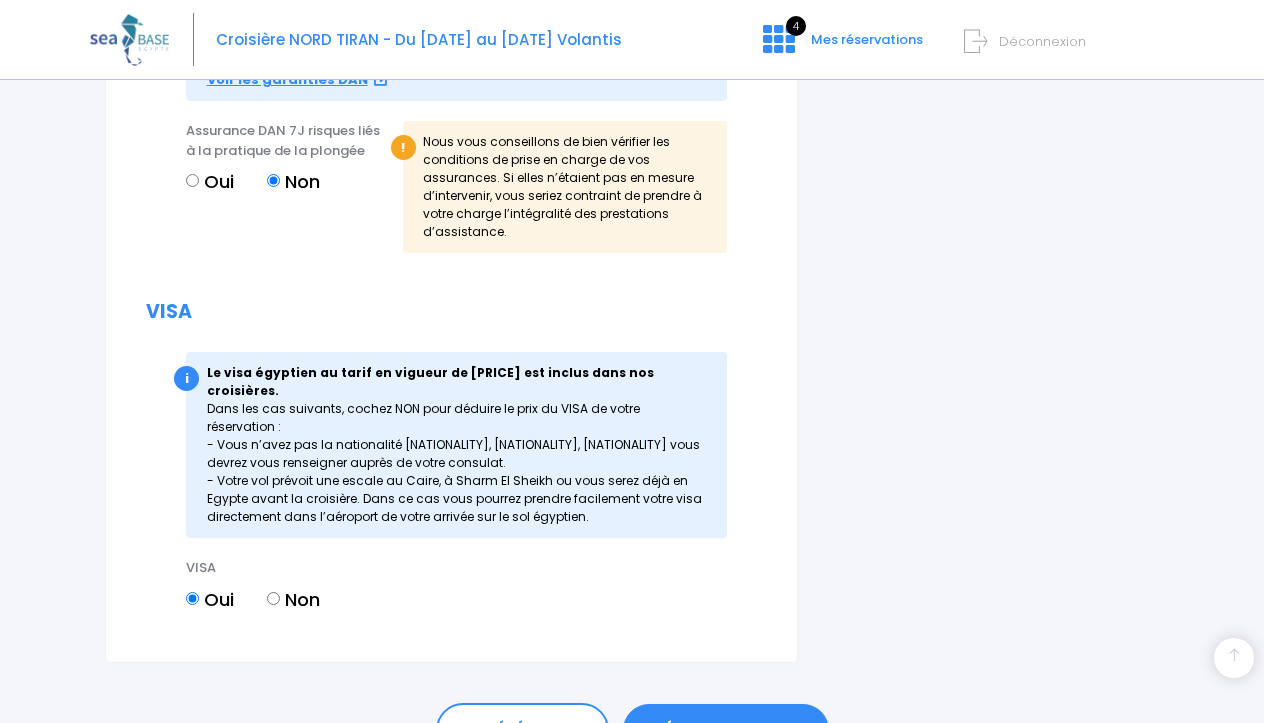 click on "ÉTAPE SUIVANTE" at bounding box center (726, 730) 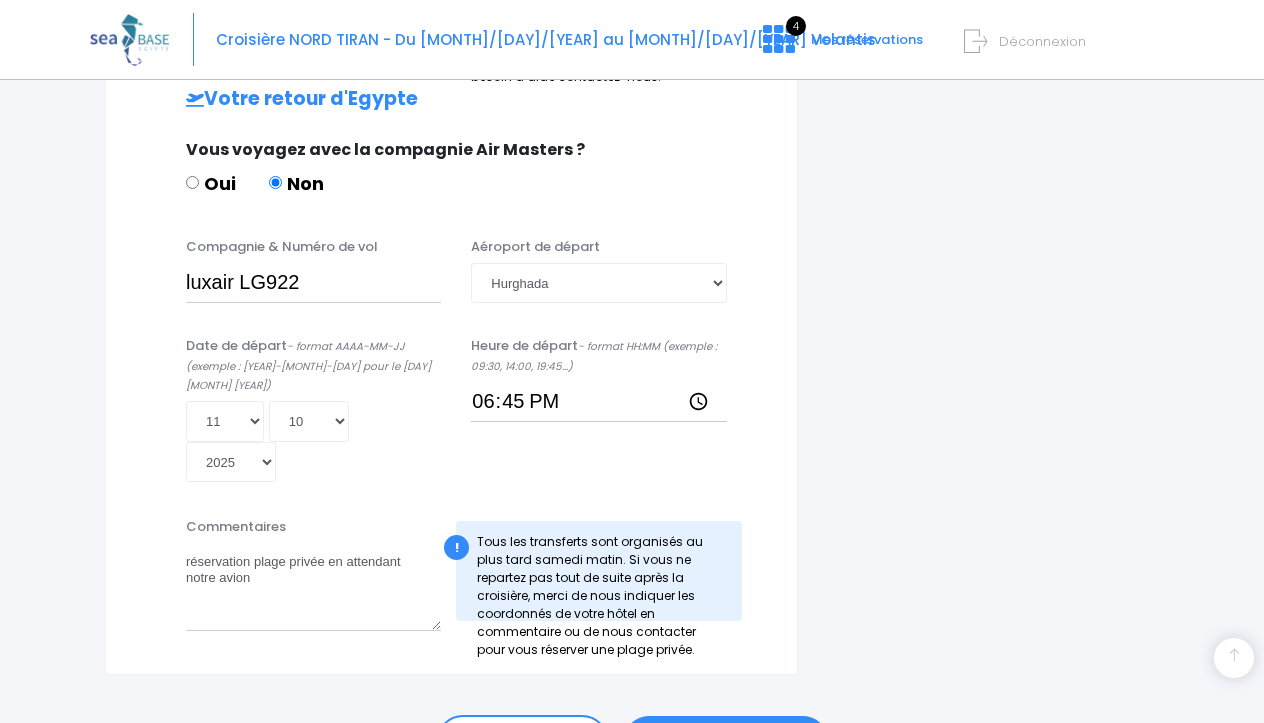 scroll, scrollTop: 1014, scrollLeft: 0, axis: vertical 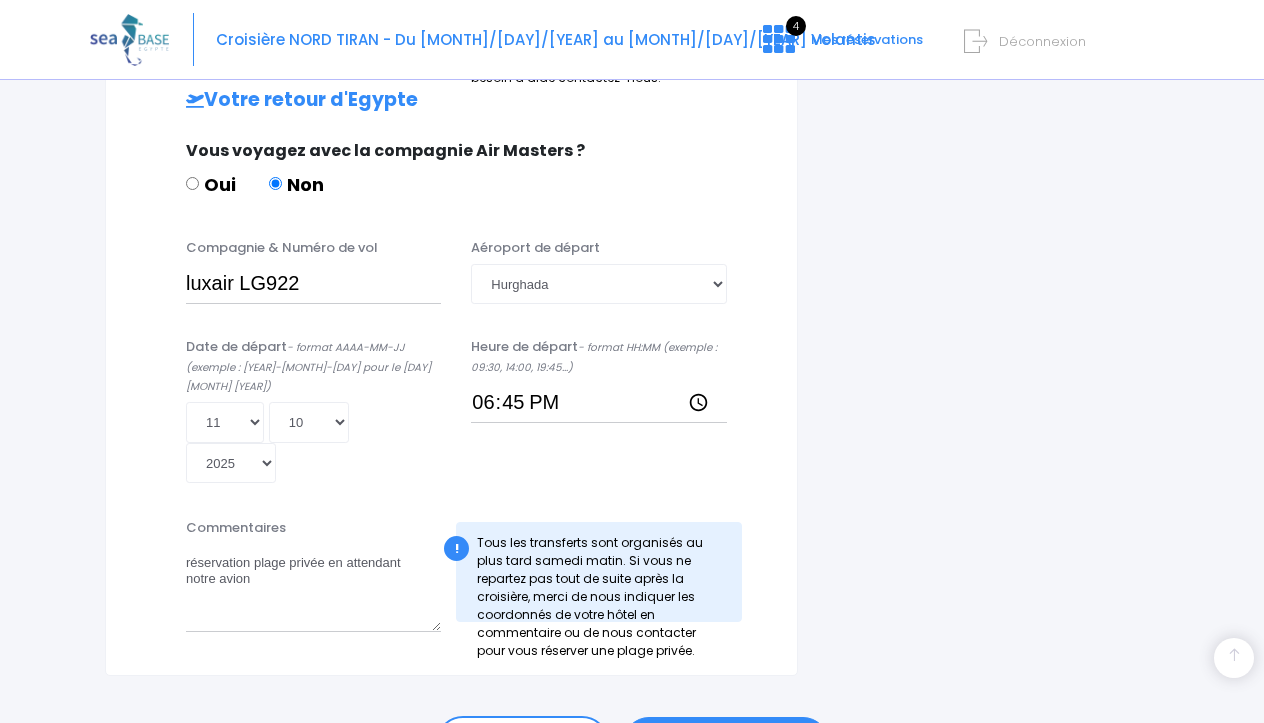 click on "ÉTAPE SUIVANTE" at bounding box center (726, 743) 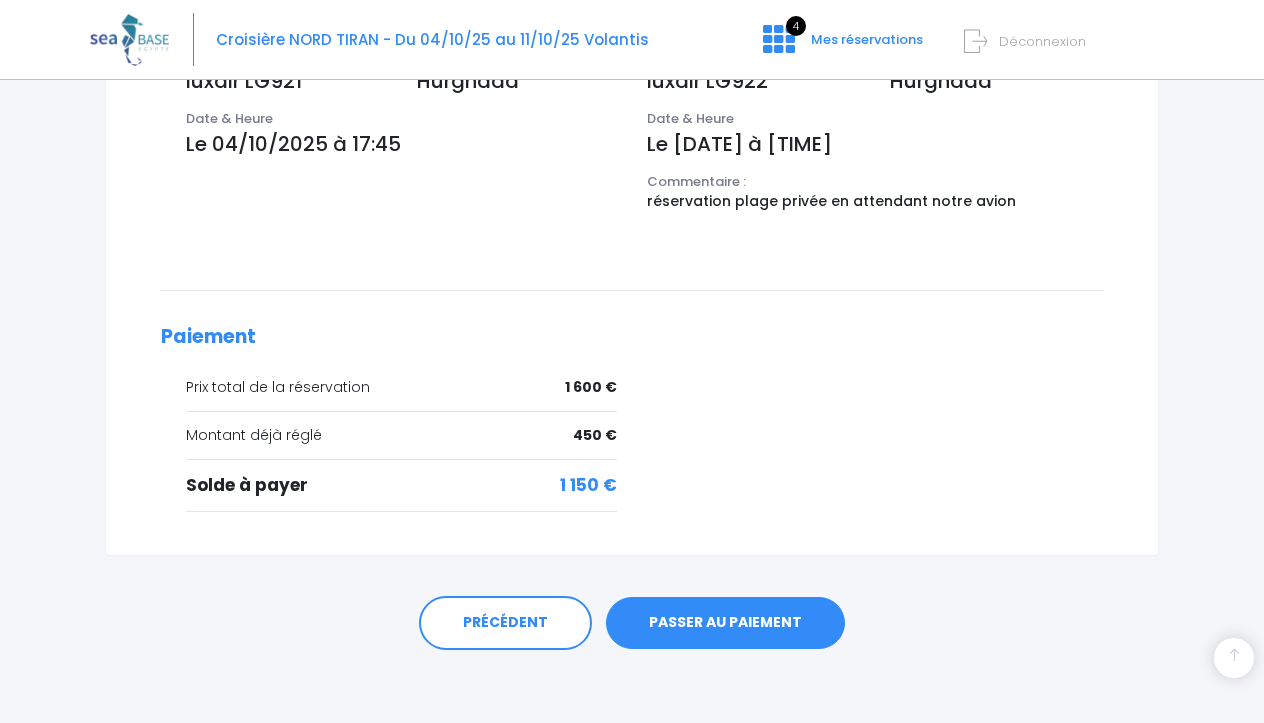 scroll, scrollTop: 729, scrollLeft: 0, axis: vertical 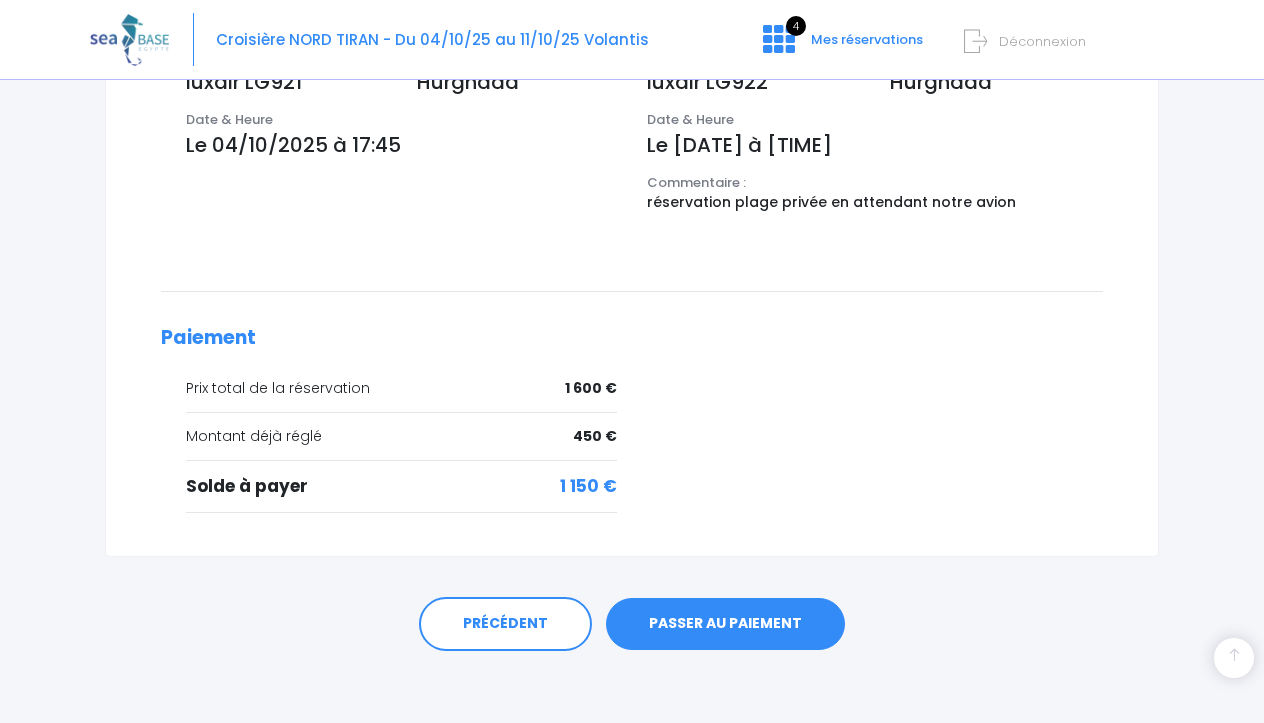 click on "PASSER AU PAIEMENT" at bounding box center [725, 624] 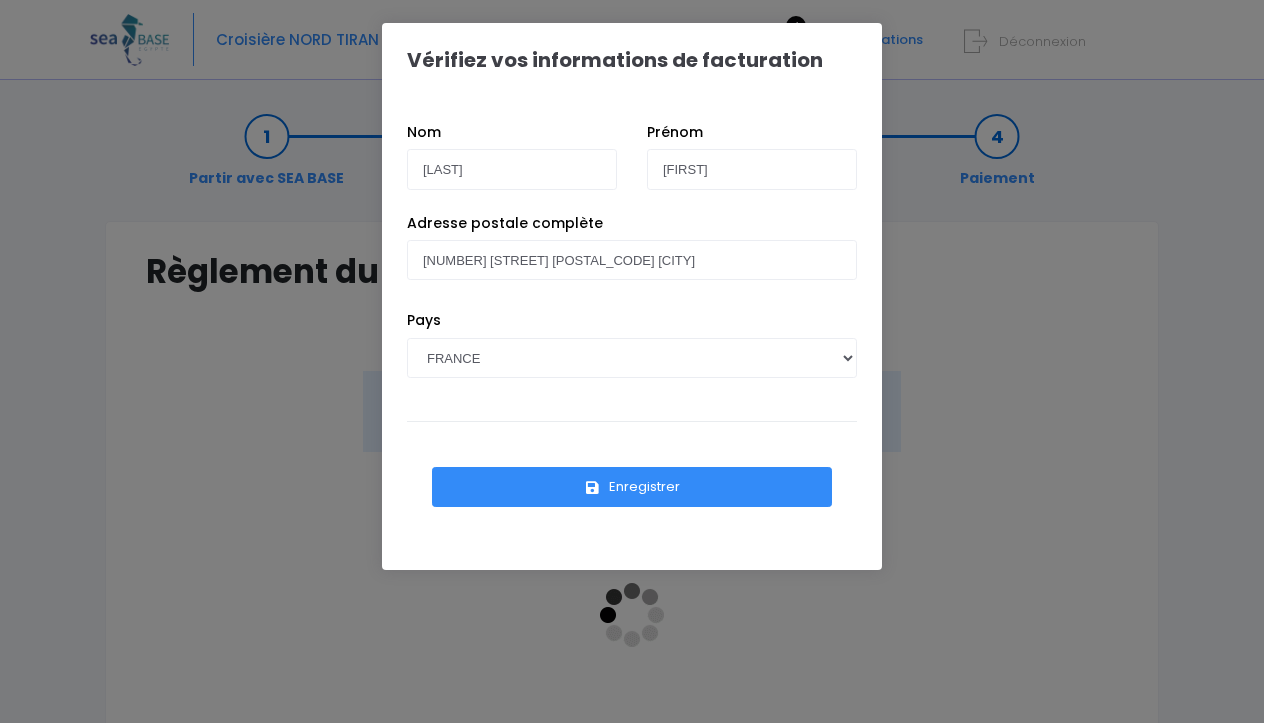 scroll, scrollTop: 0, scrollLeft: 0, axis: both 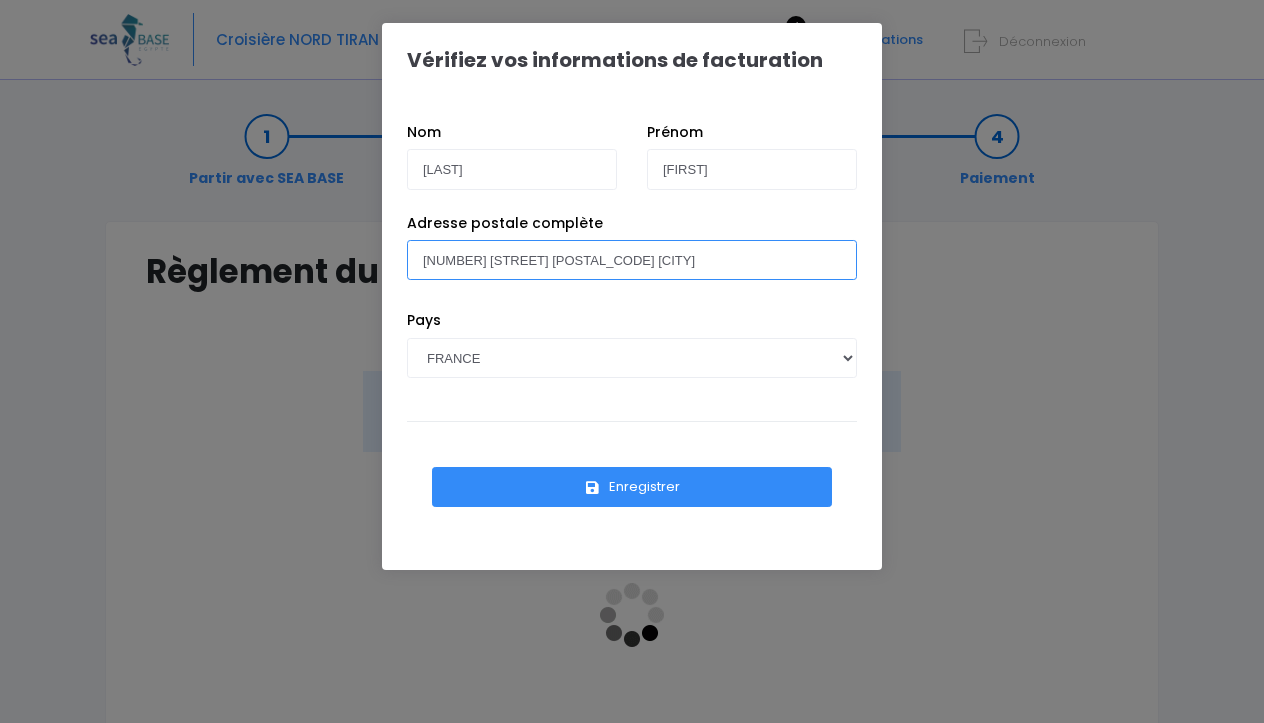 drag, startPoint x: 713, startPoint y: 265, endPoint x: 395, endPoint y: 283, distance: 318.50903 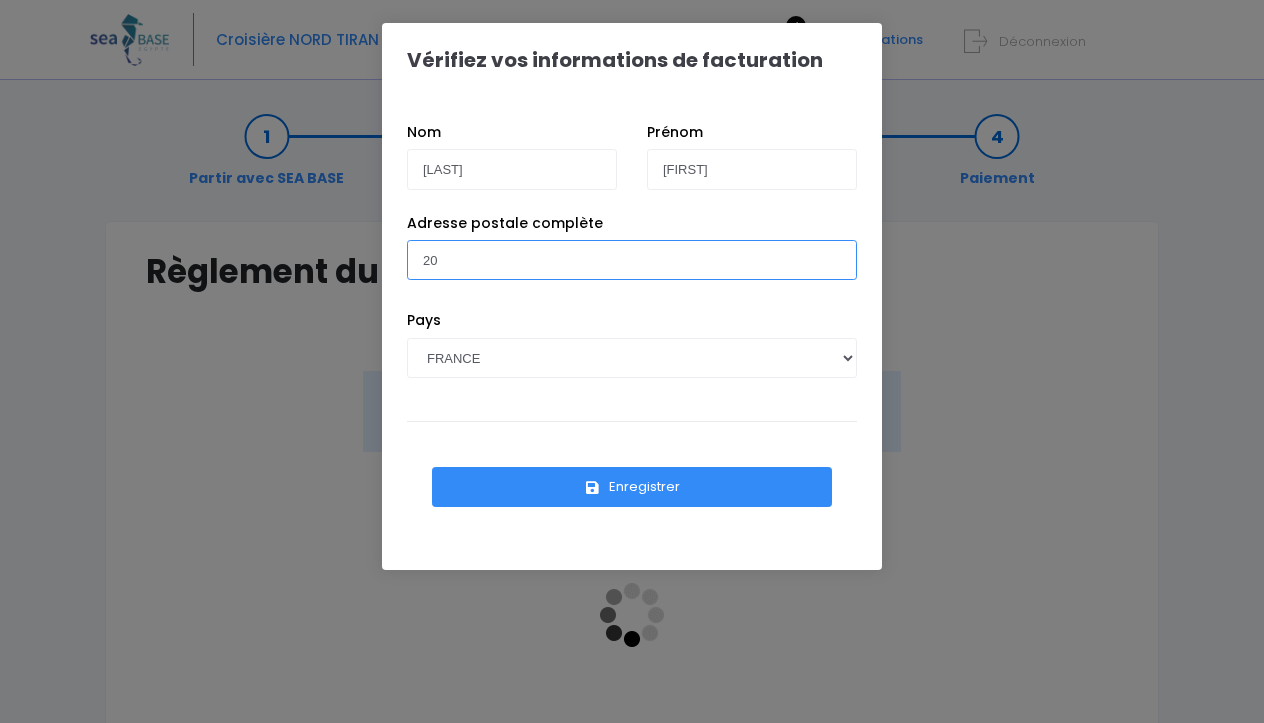 type on "2" 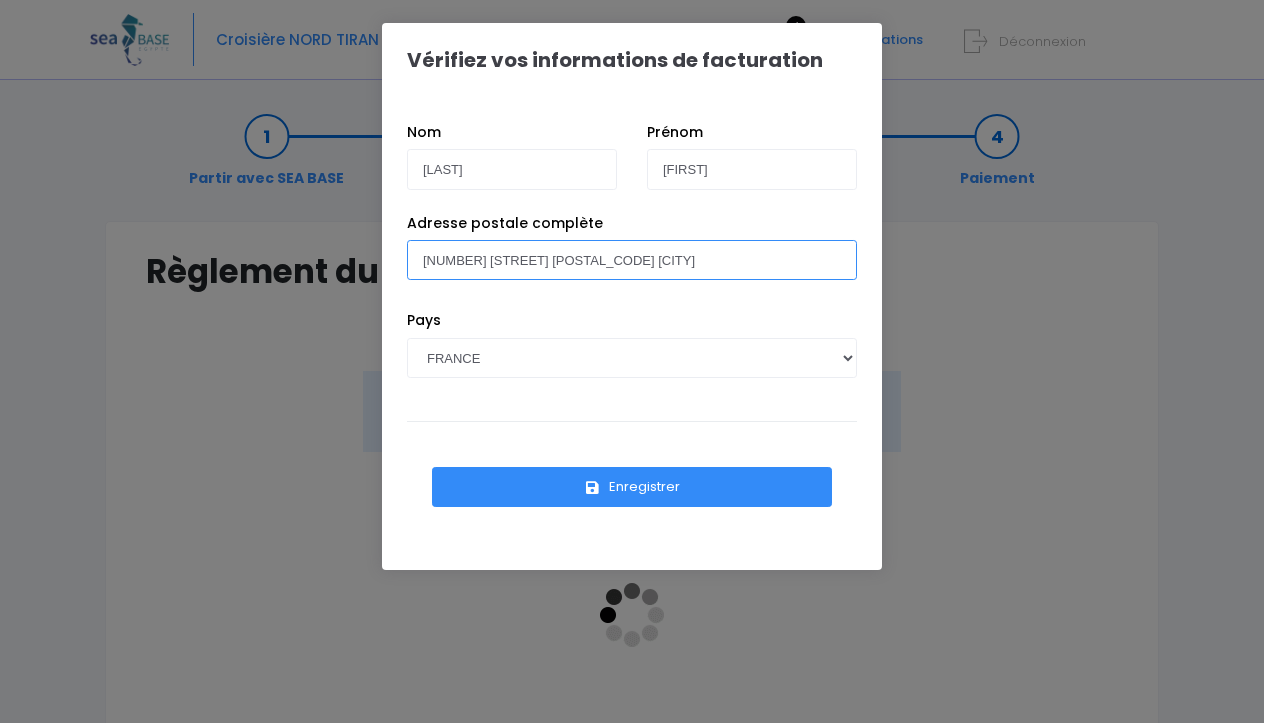 type on "[NUMBER] [STREET] [POSTAL_CODE] [CITY]" 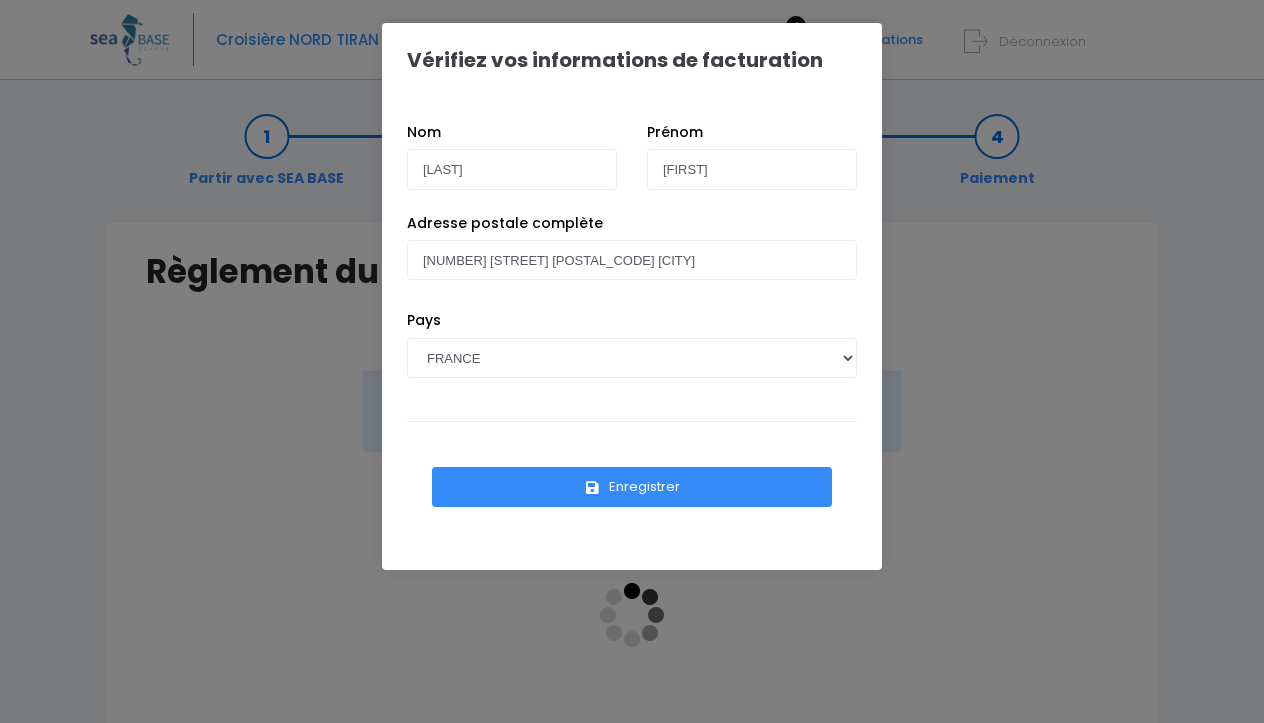 click on "Enregistrer" at bounding box center (632, 487) 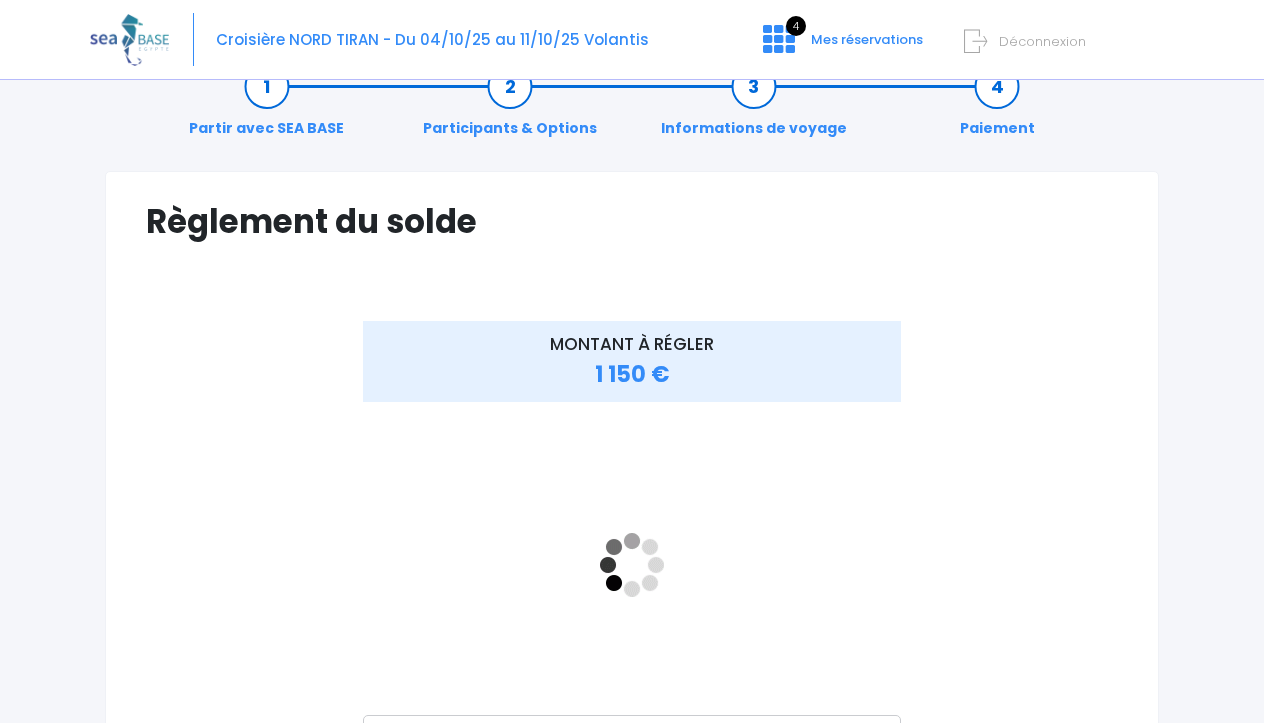 scroll, scrollTop: 54, scrollLeft: 0, axis: vertical 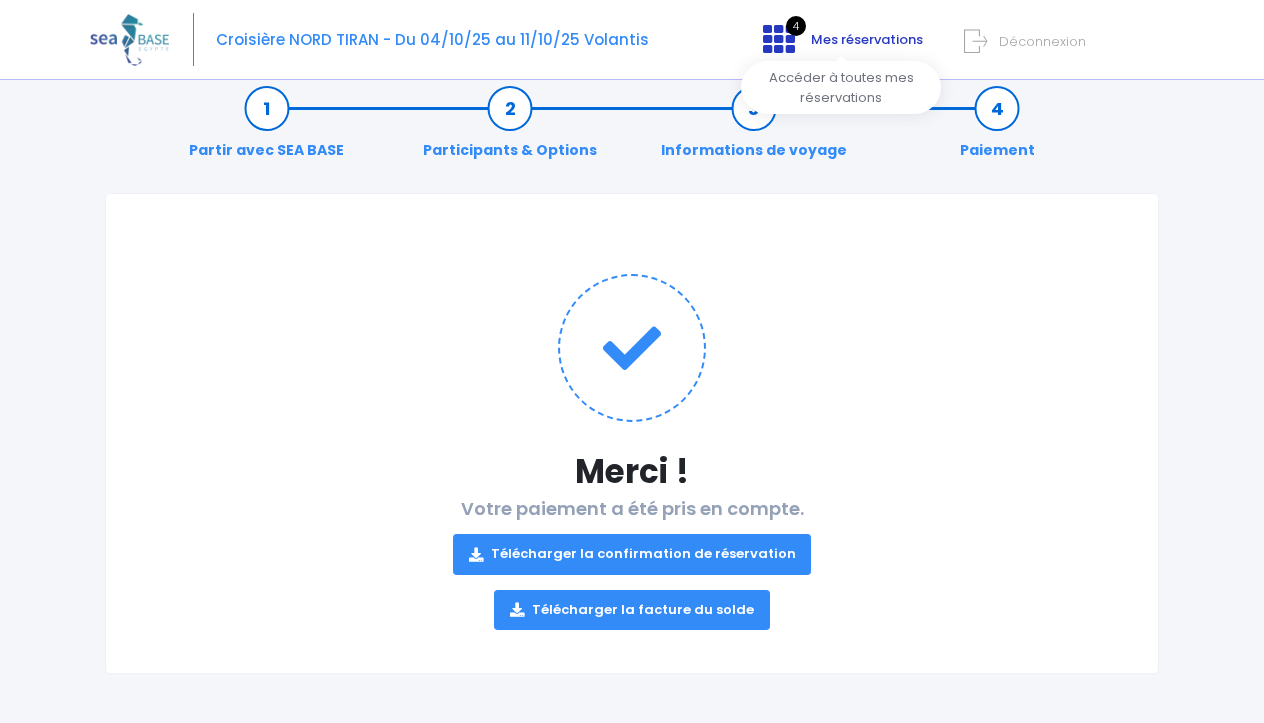 click on "Mes réservations" at bounding box center [867, 39] 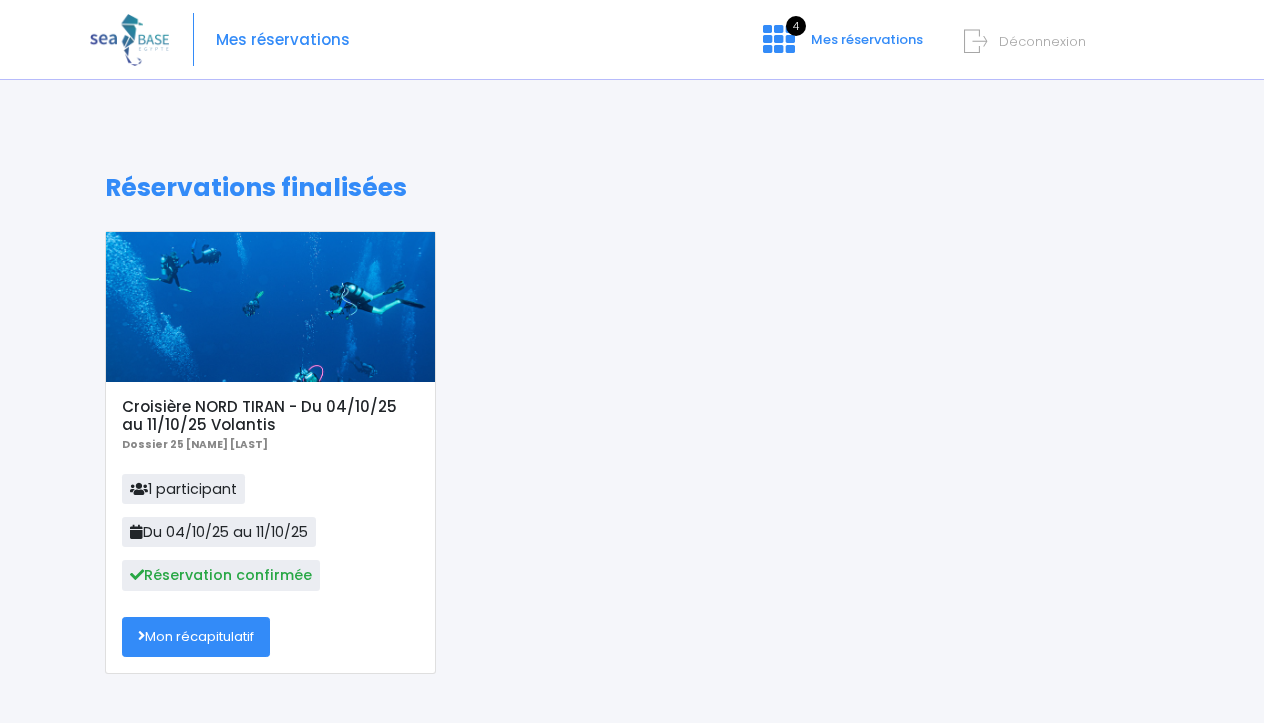 scroll, scrollTop: 0, scrollLeft: 0, axis: both 